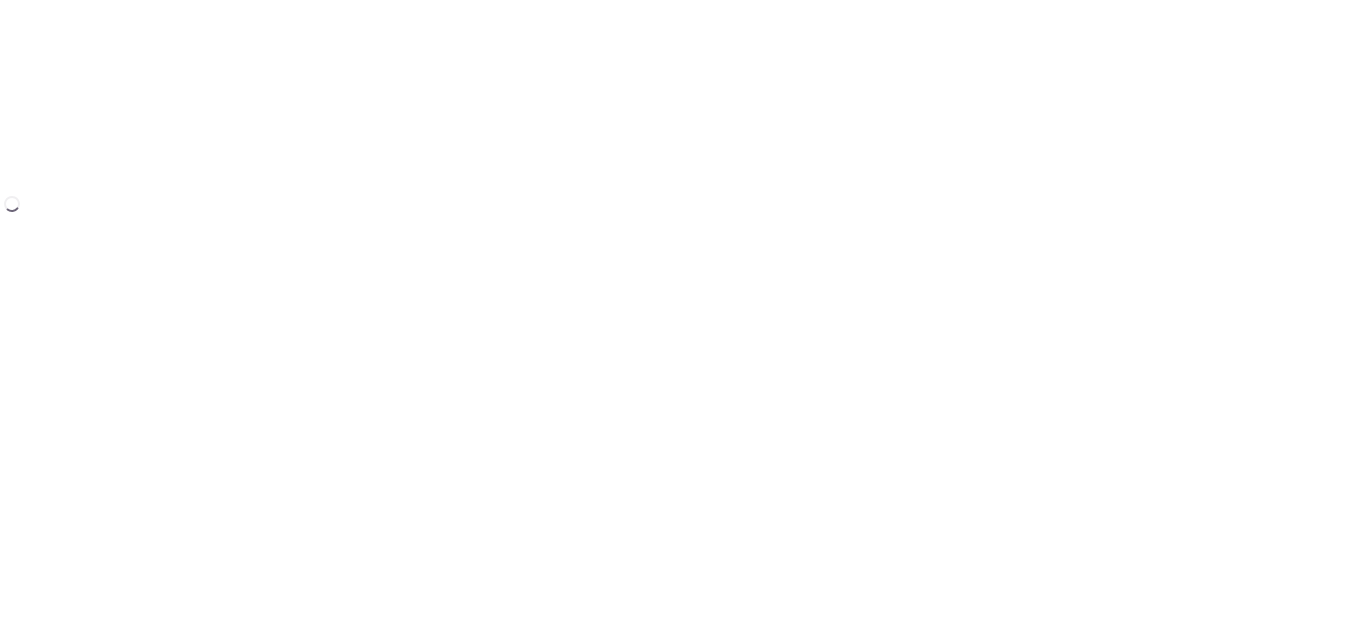 scroll, scrollTop: 0, scrollLeft: 0, axis: both 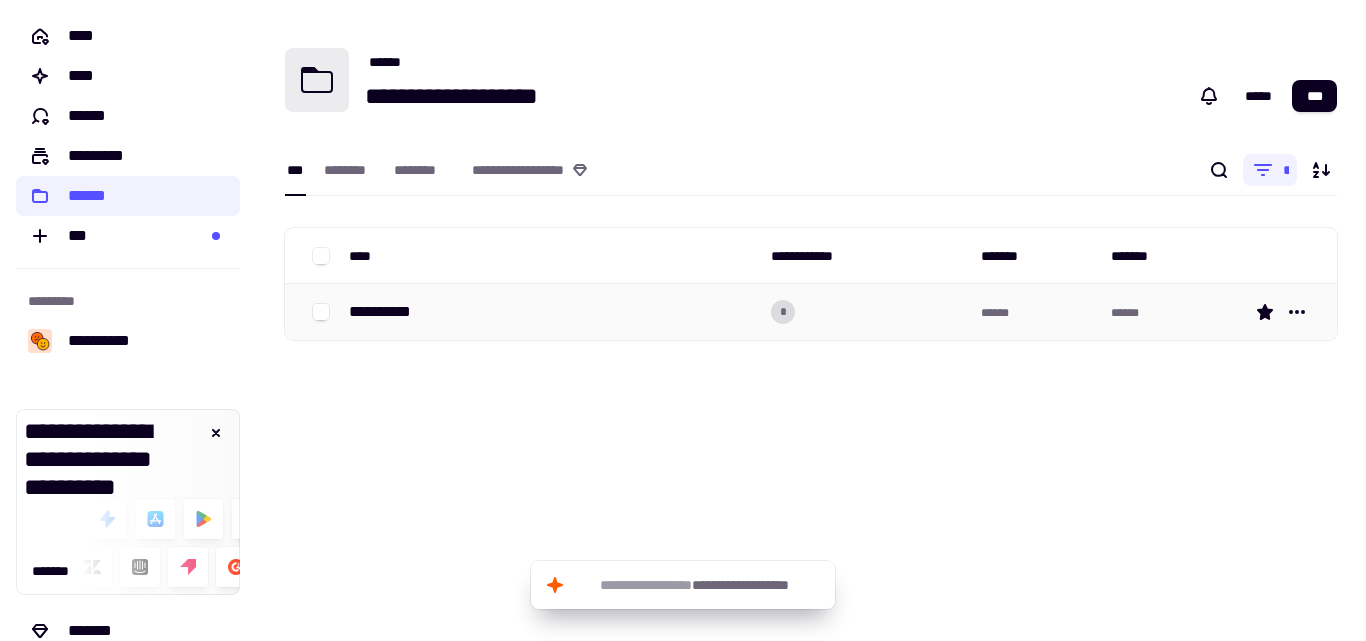 click on "**********" at bounding box center (552, 312) 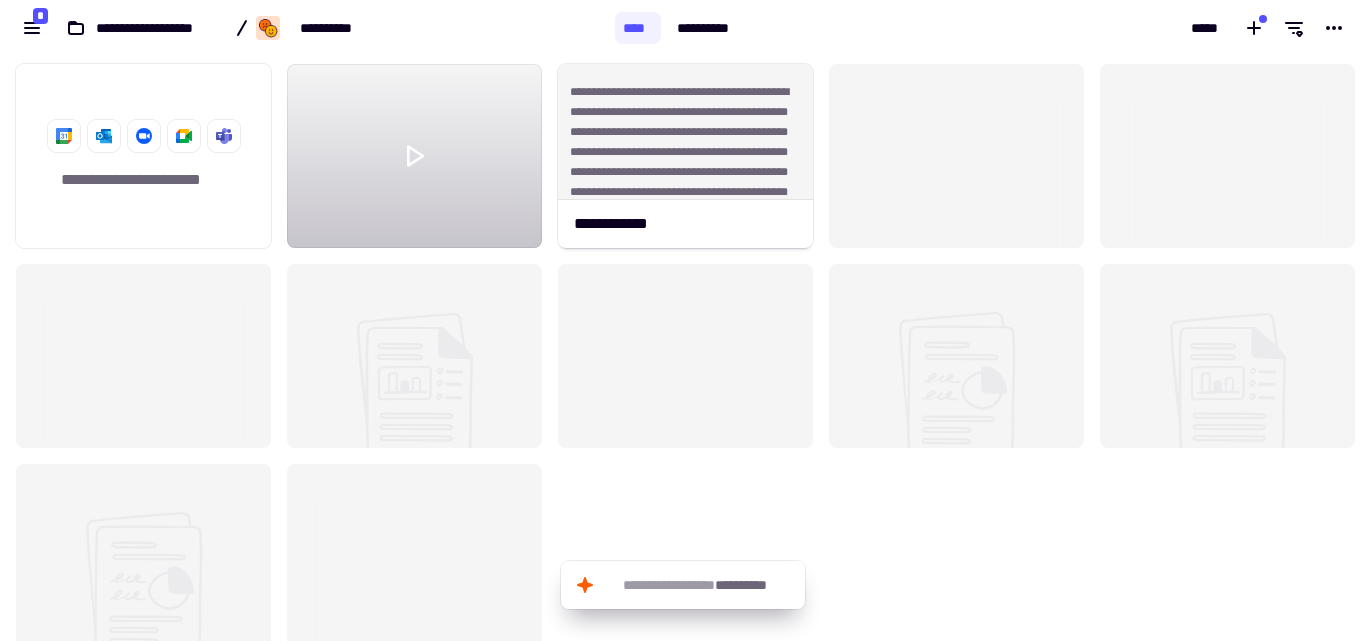 scroll, scrollTop: 16, scrollLeft: 16, axis: both 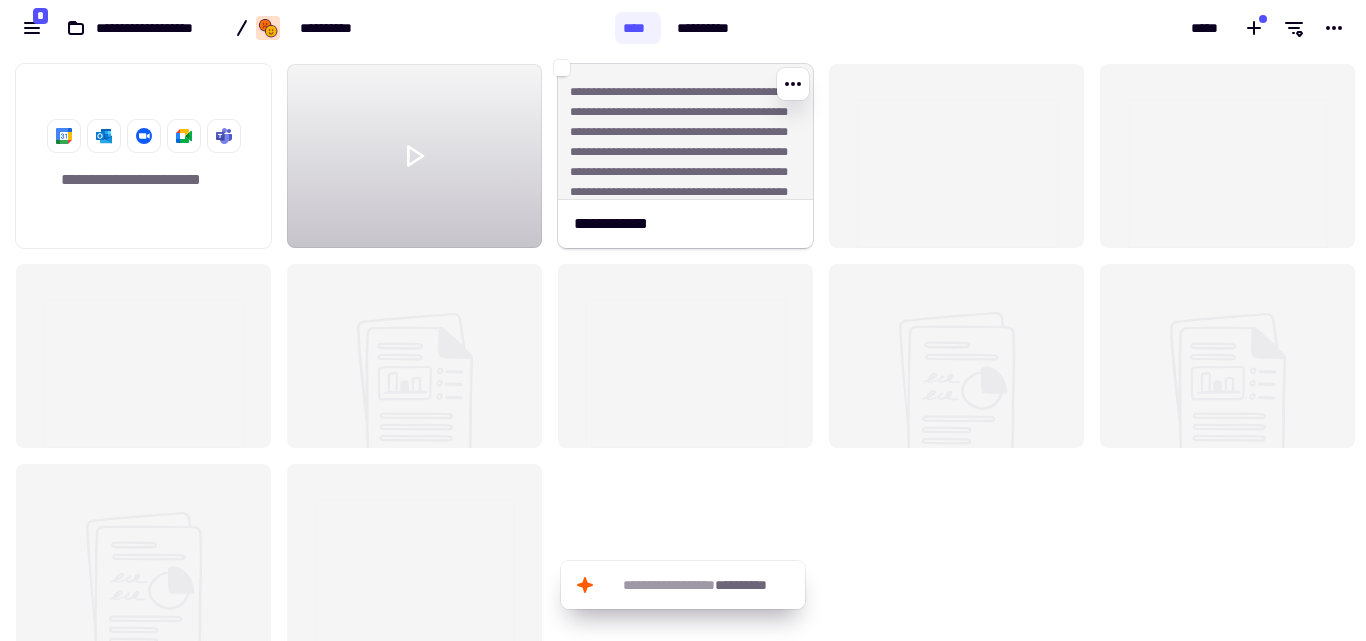 click on "**********" 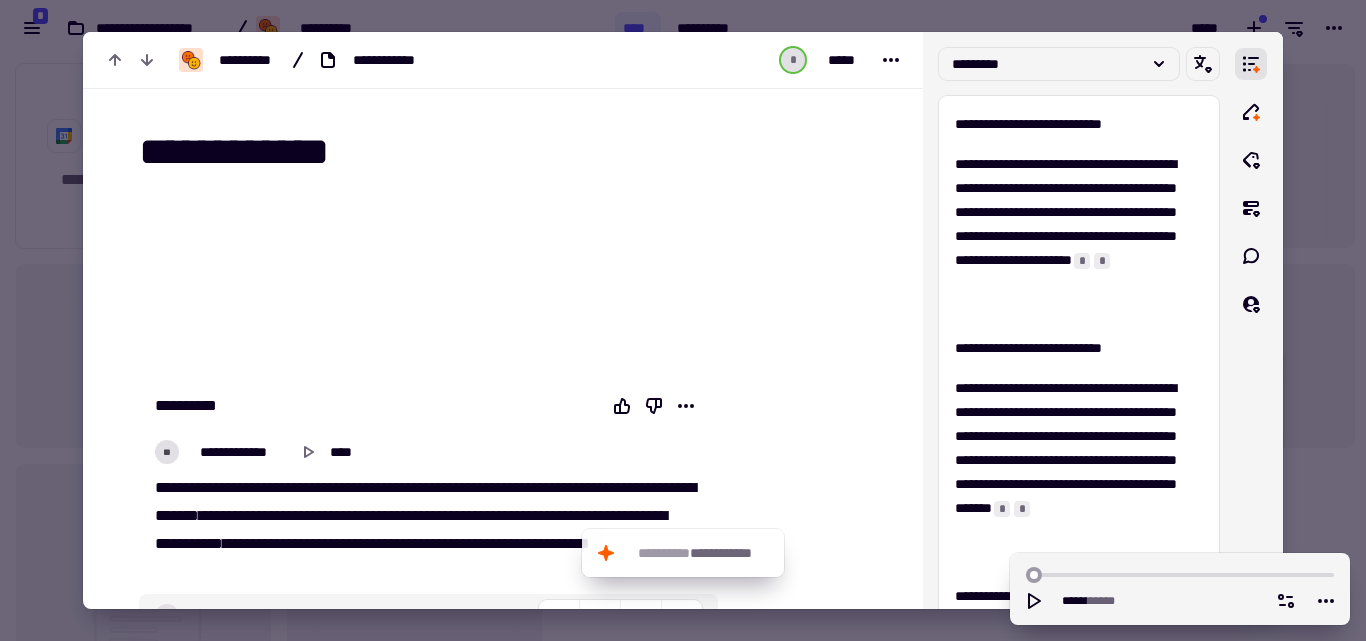 scroll, scrollTop: 0, scrollLeft: 0, axis: both 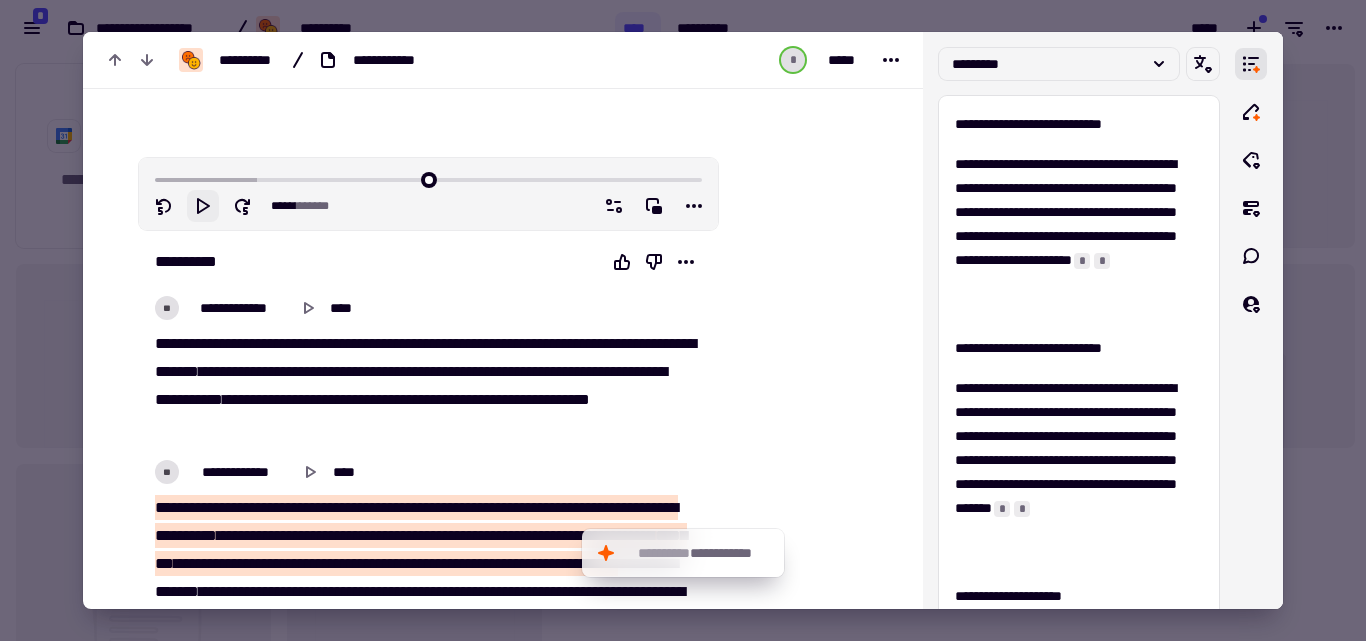 click 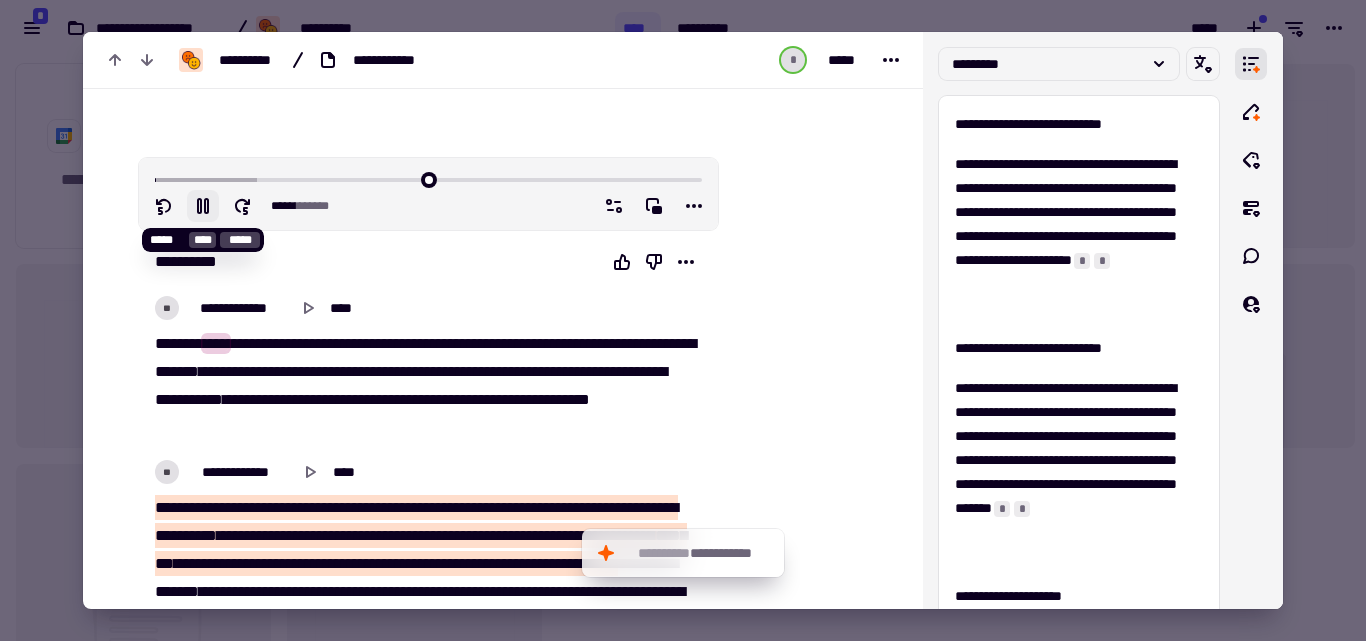 click 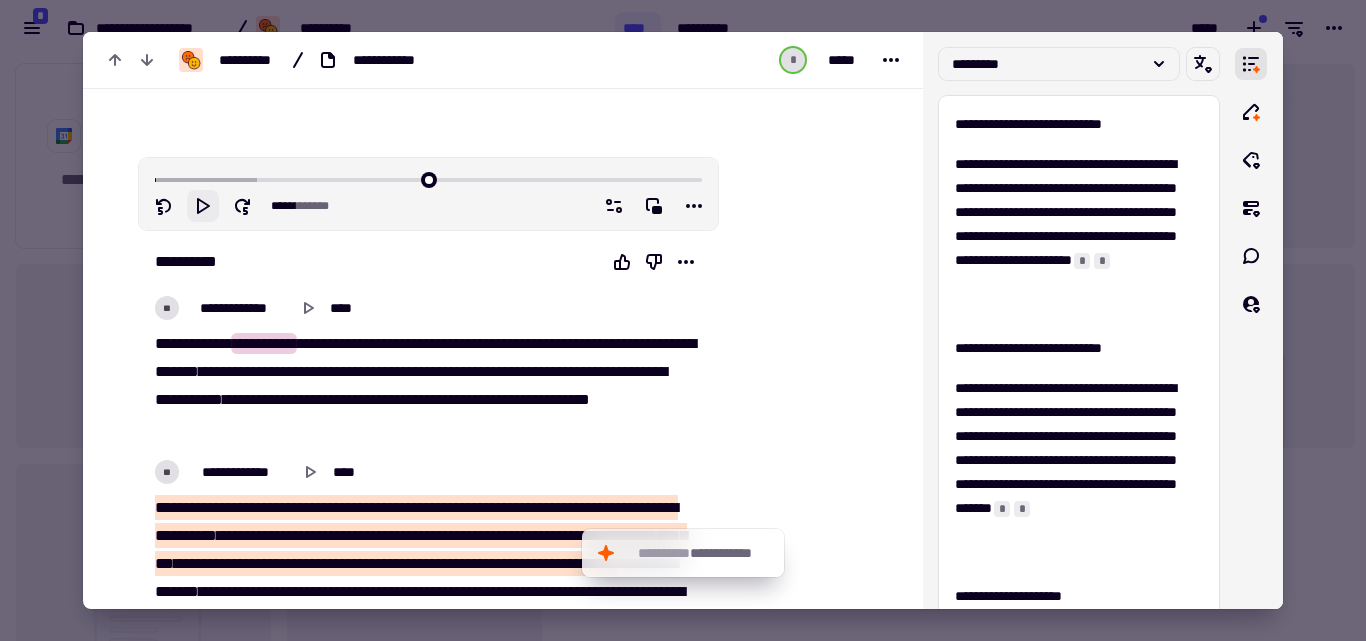 type on "****" 